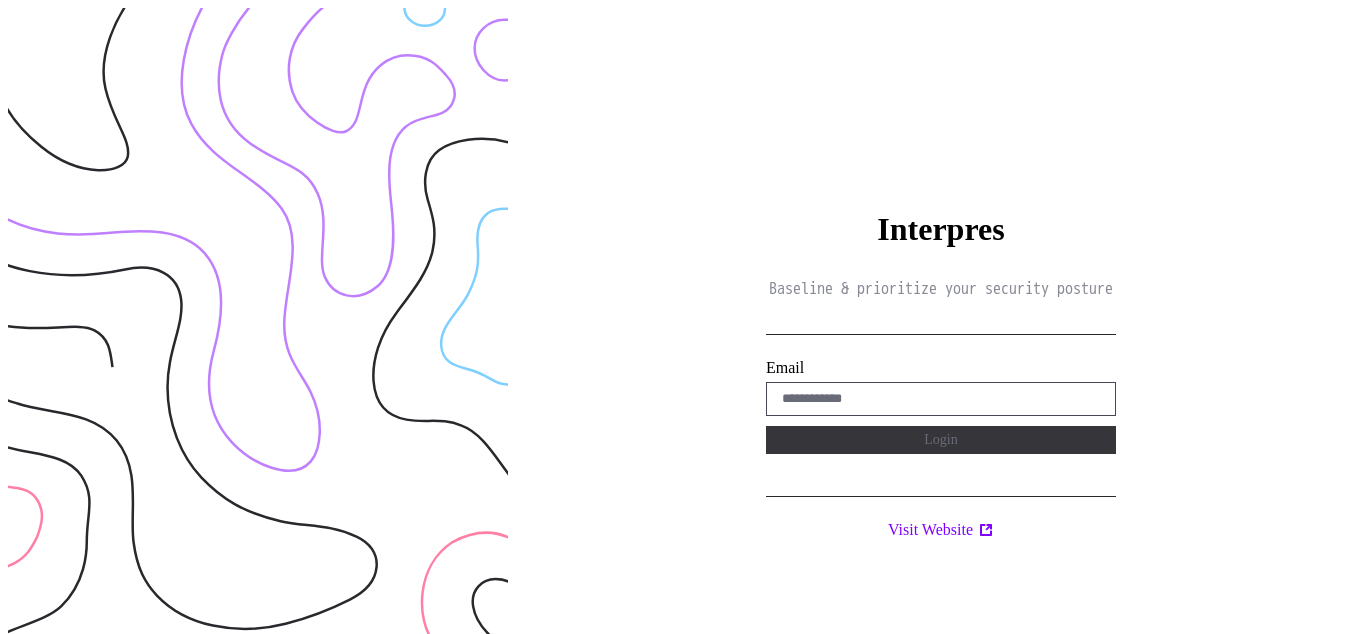 scroll, scrollTop: 0, scrollLeft: 0, axis: both 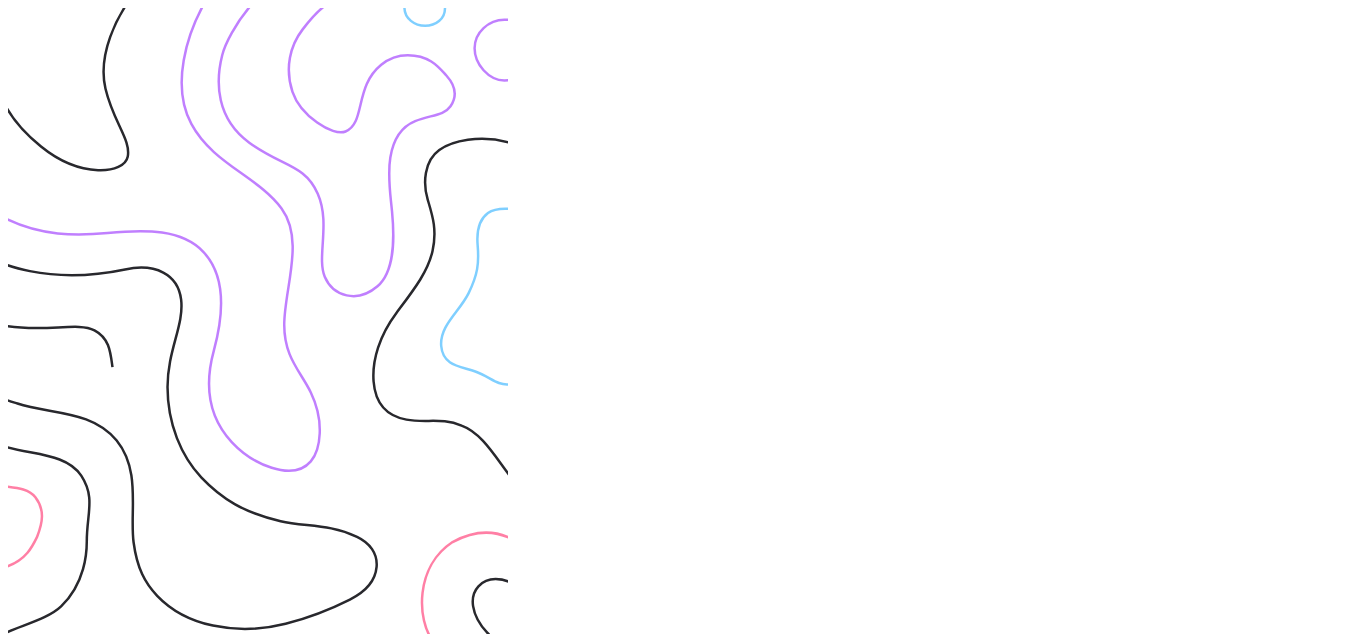 click on "Interpres Baseline & prioritize your security posture Email Login Visit Website" at bounding box center (941, 325) 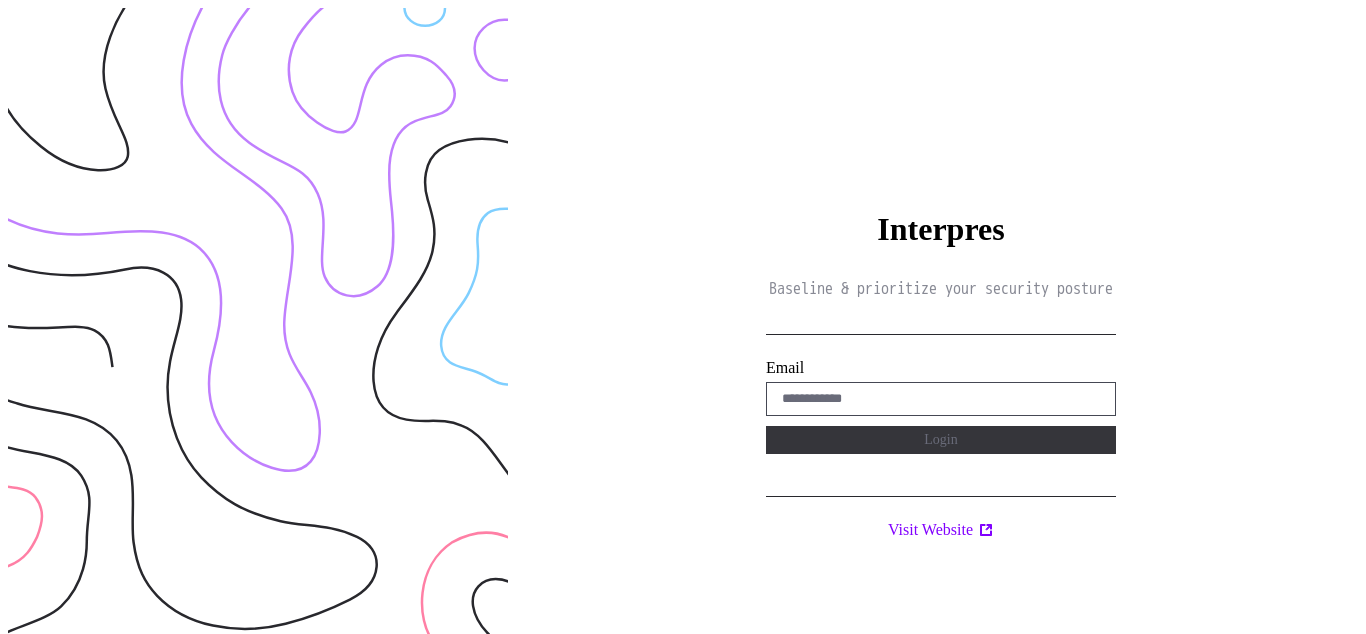 click on "Interpres Baseline & prioritize your security posture Email Login Visit Website" at bounding box center (941, 325) 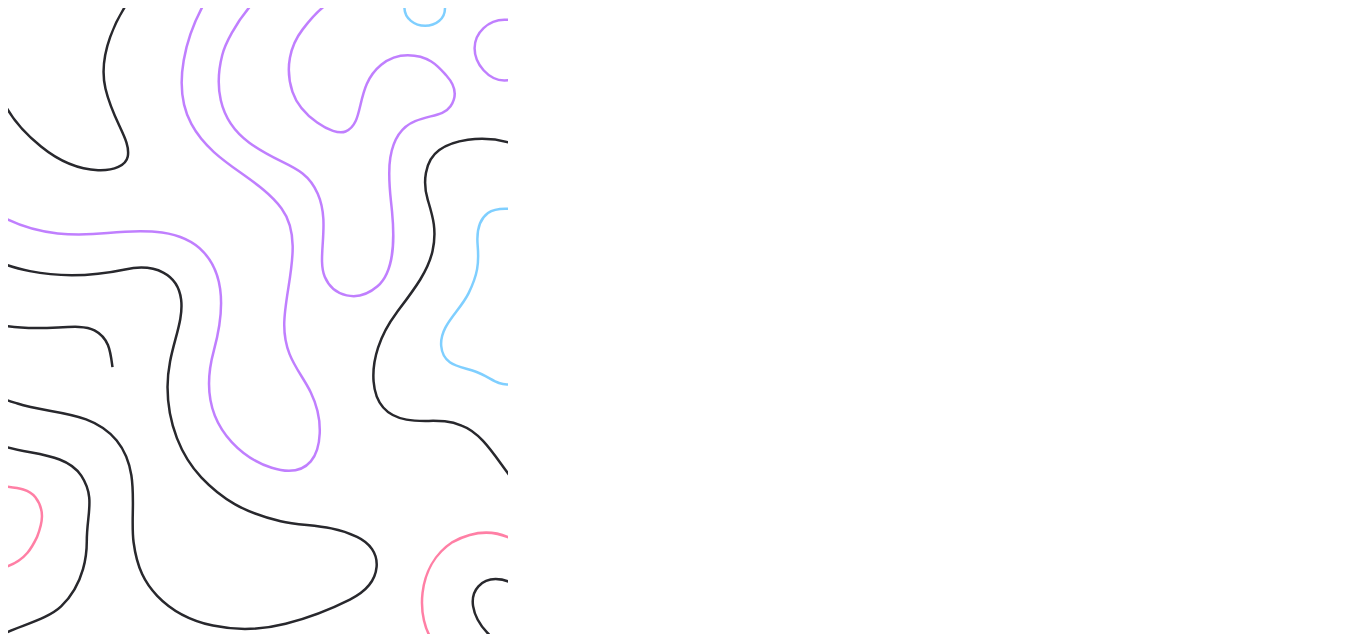 scroll, scrollTop: 0, scrollLeft: 0, axis: both 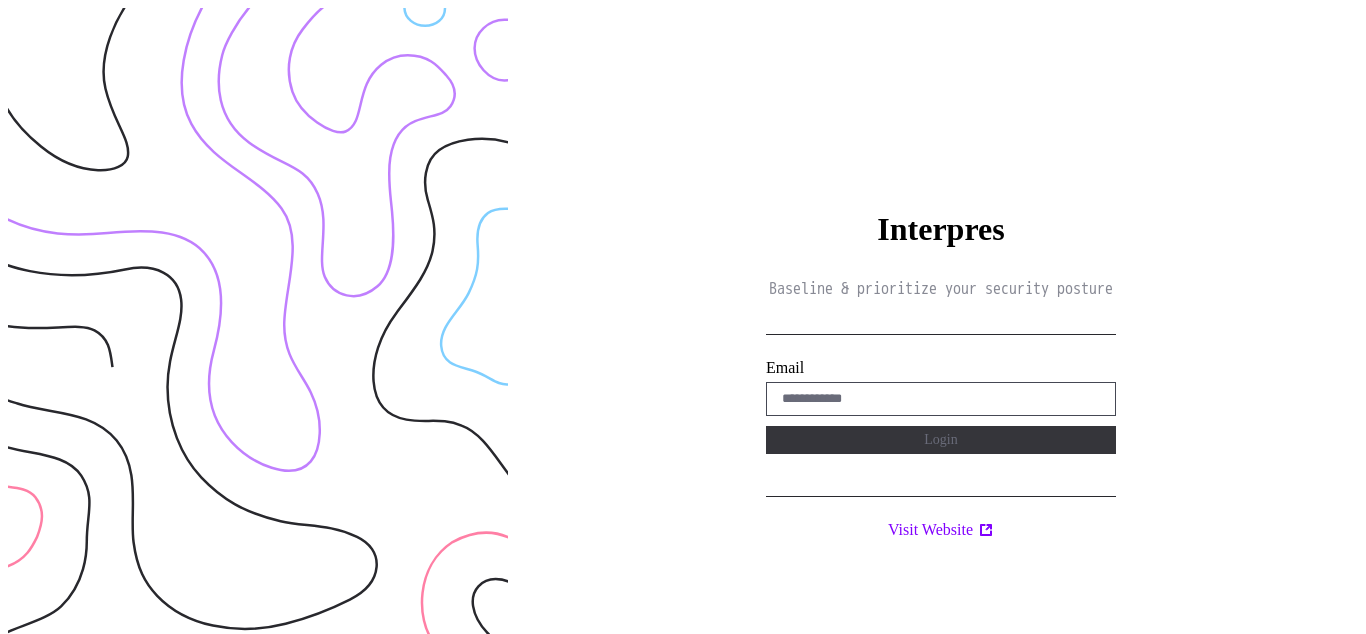 click on "Interpres Baseline & prioritize your security posture Email Login Visit Website" at bounding box center [941, 325] 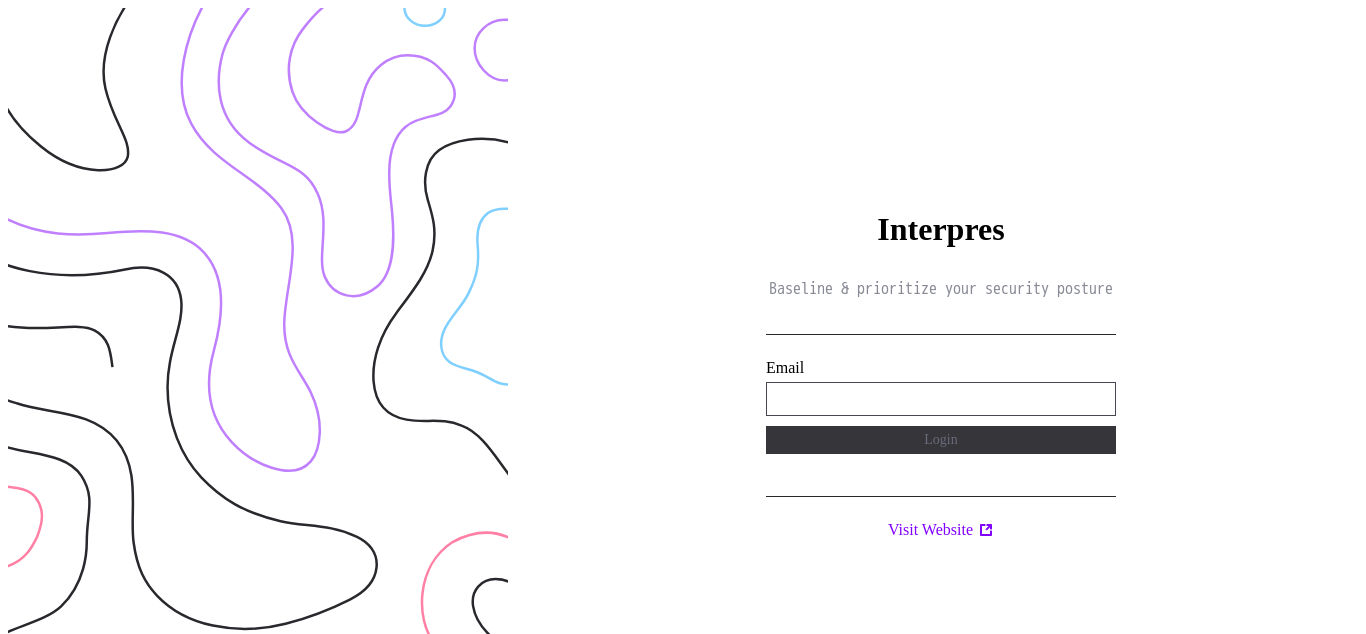 type on "**********" 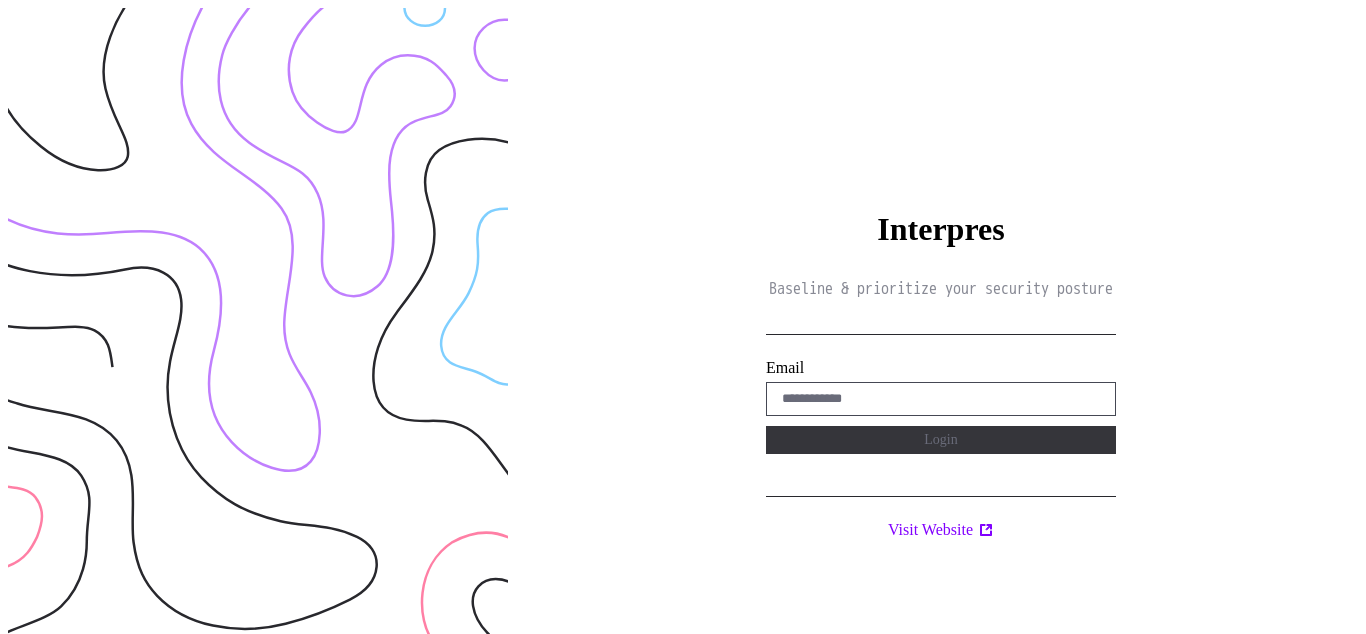 scroll, scrollTop: 0, scrollLeft: 0, axis: both 